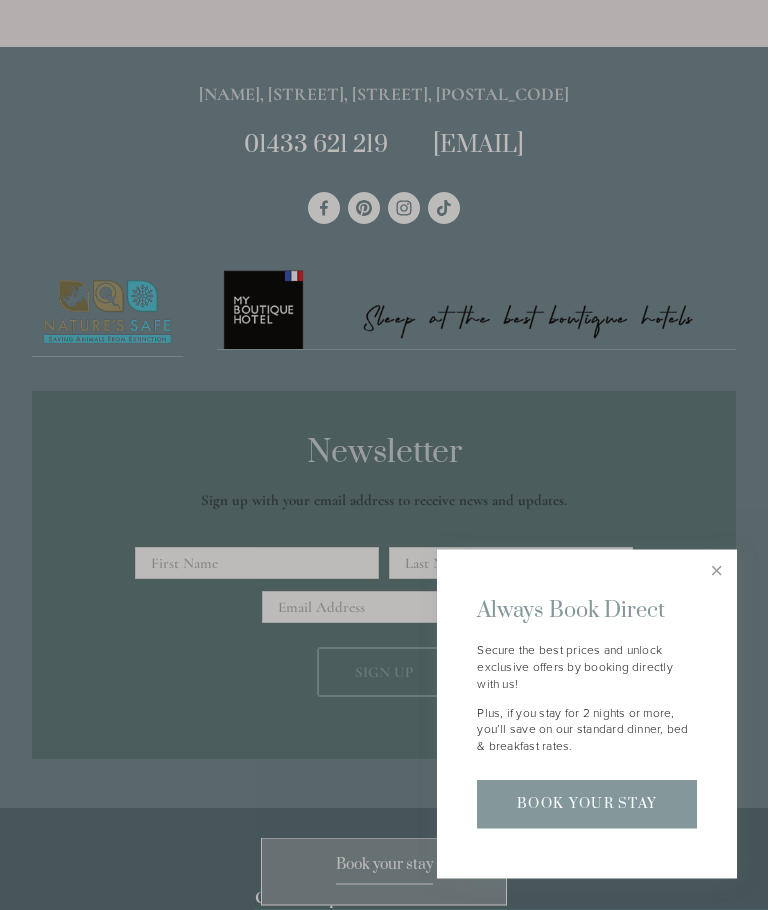 scroll, scrollTop: 5364, scrollLeft: 0, axis: vertical 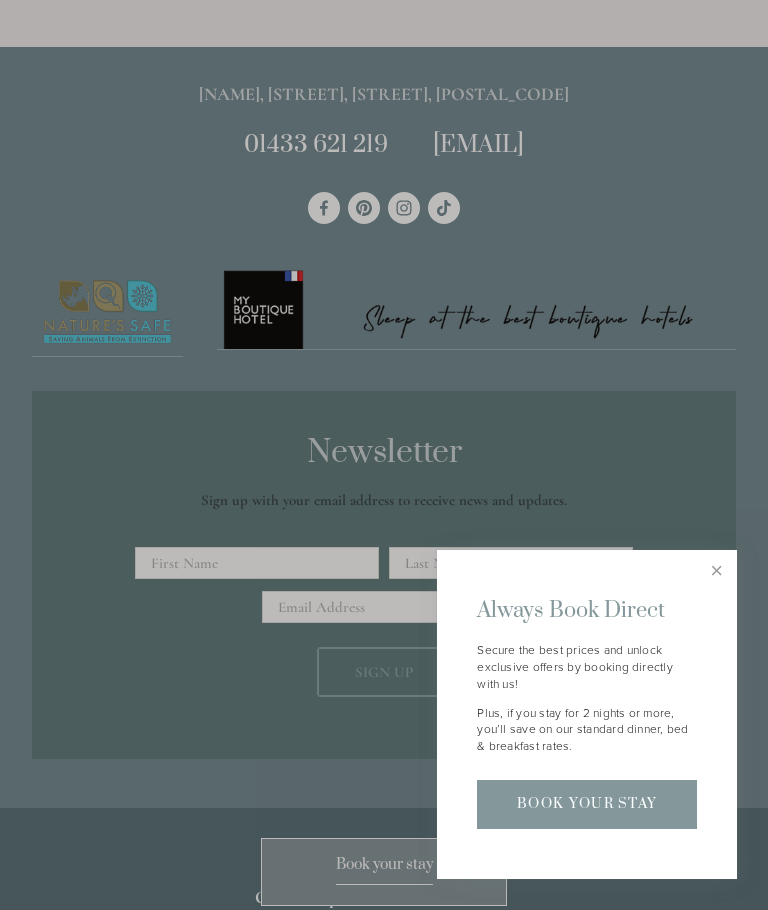 click at bounding box center [384, 455] 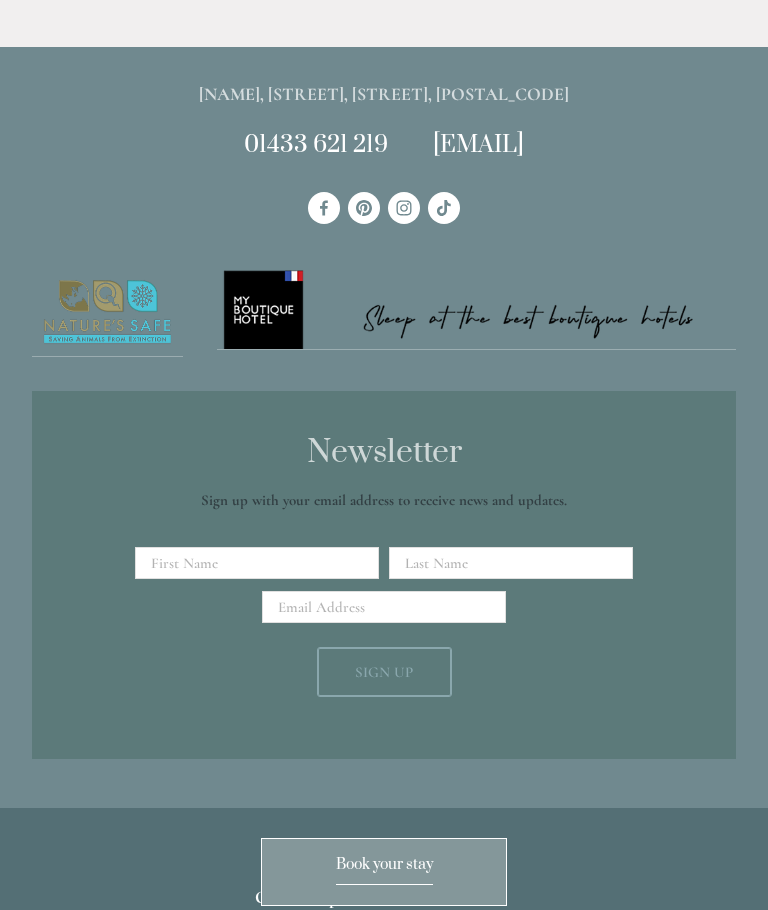 click on "First Name" at bounding box center (257, 563) 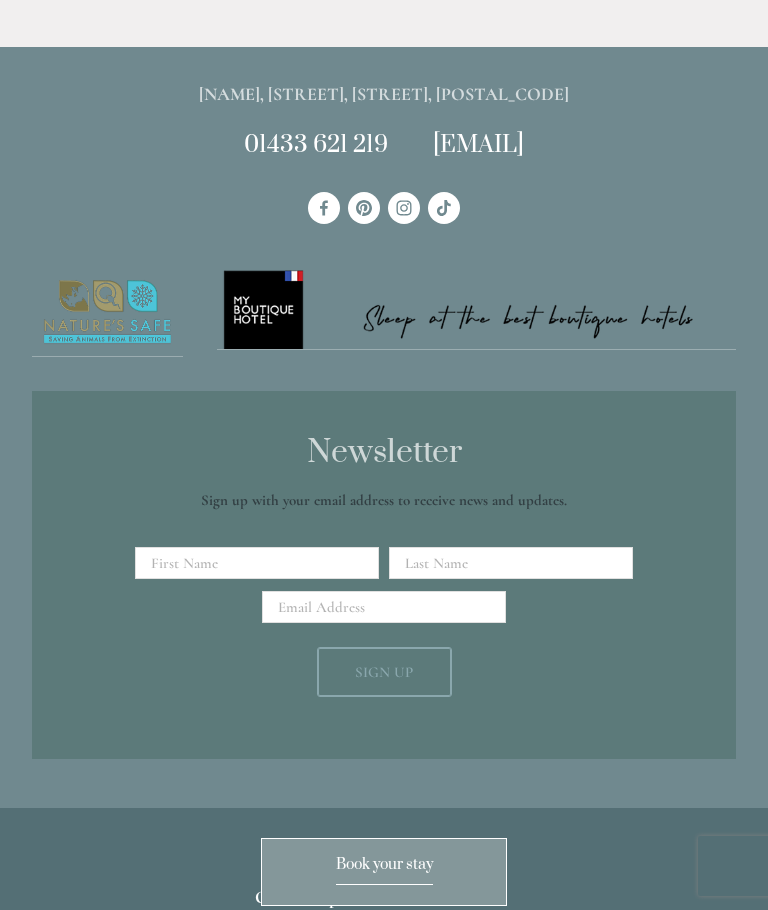 scroll, scrollTop: 5363, scrollLeft: 0, axis: vertical 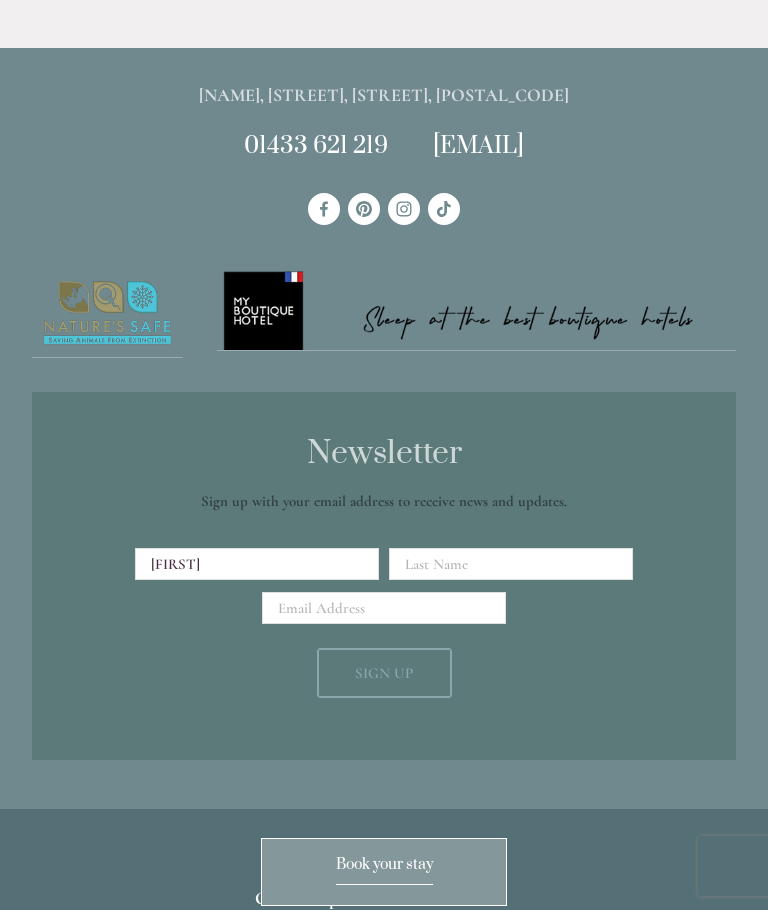 type on "Antony" 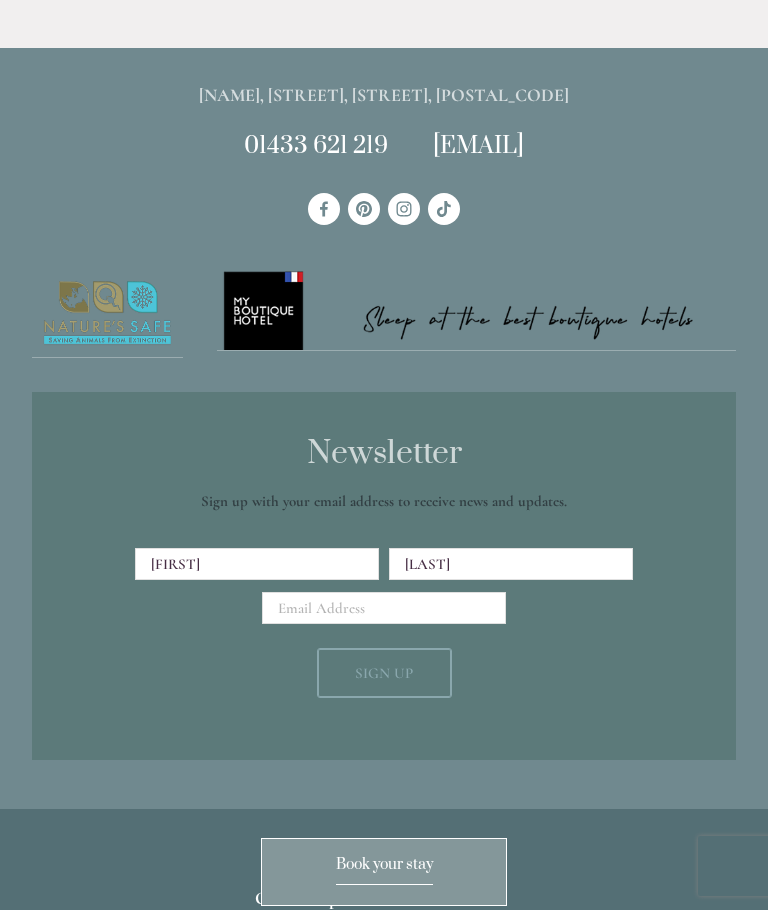 click on "Email Address" at bounding box center [384, 608] 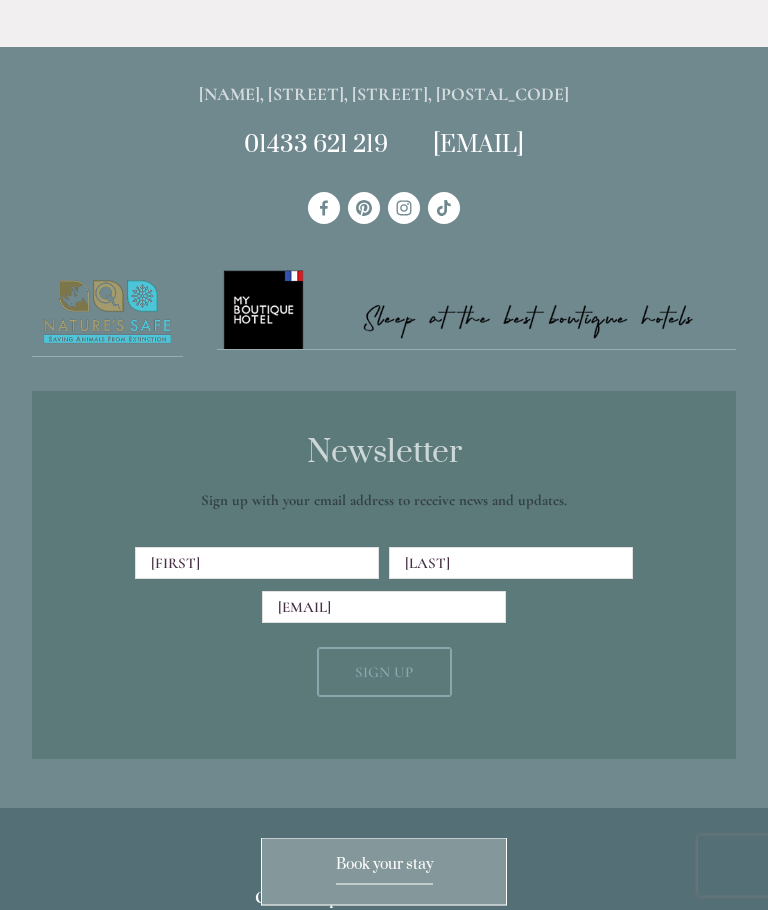 scroll, scrollTop: 5364, scrollLeft: 0, axis: vertical 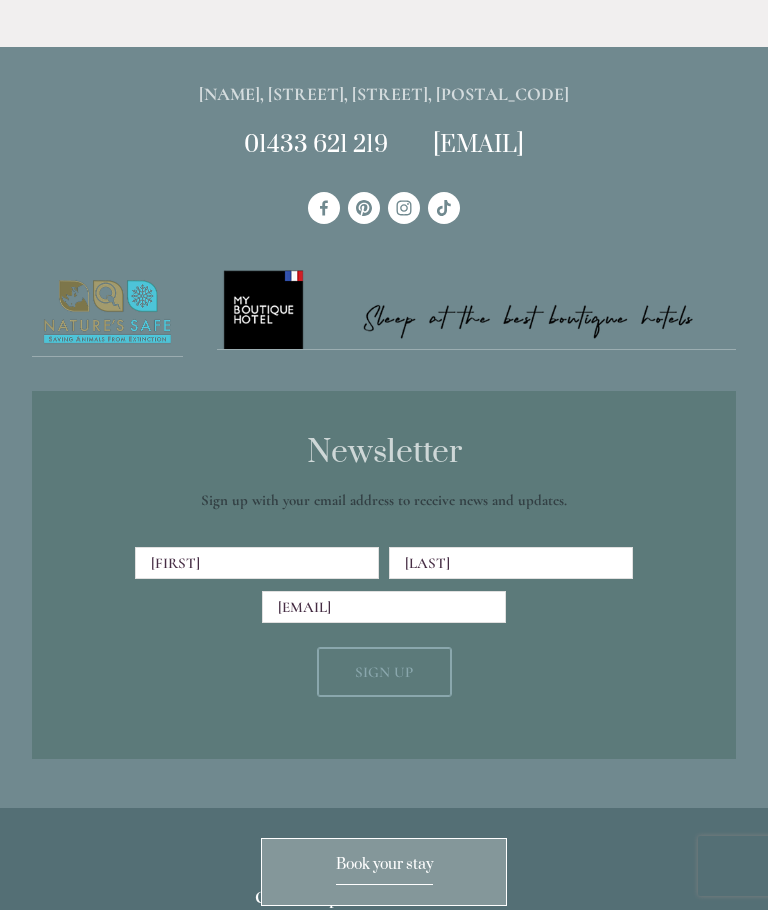 click on "First Name
Antony
Last Name
Eley
Email Address
antony.r.eley@gmail.com
Sign Up" at bounding box center (384, 622) 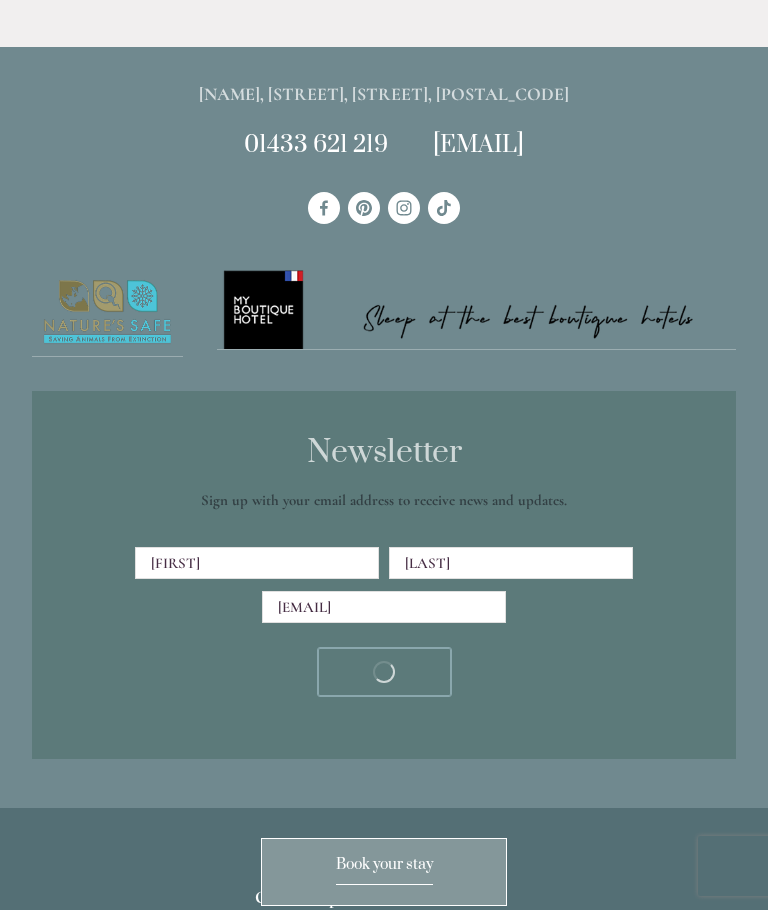click on "Antony" at bounding box center (257, 563) 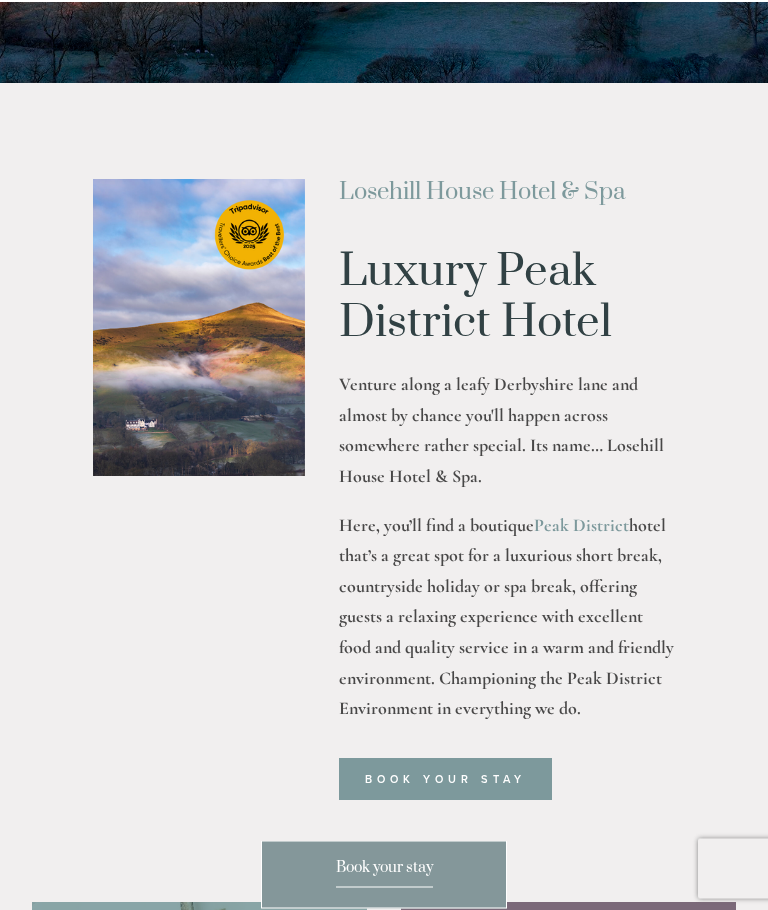 scroll, scrollTop: 617, scrollLeft: 0, axis: vertical 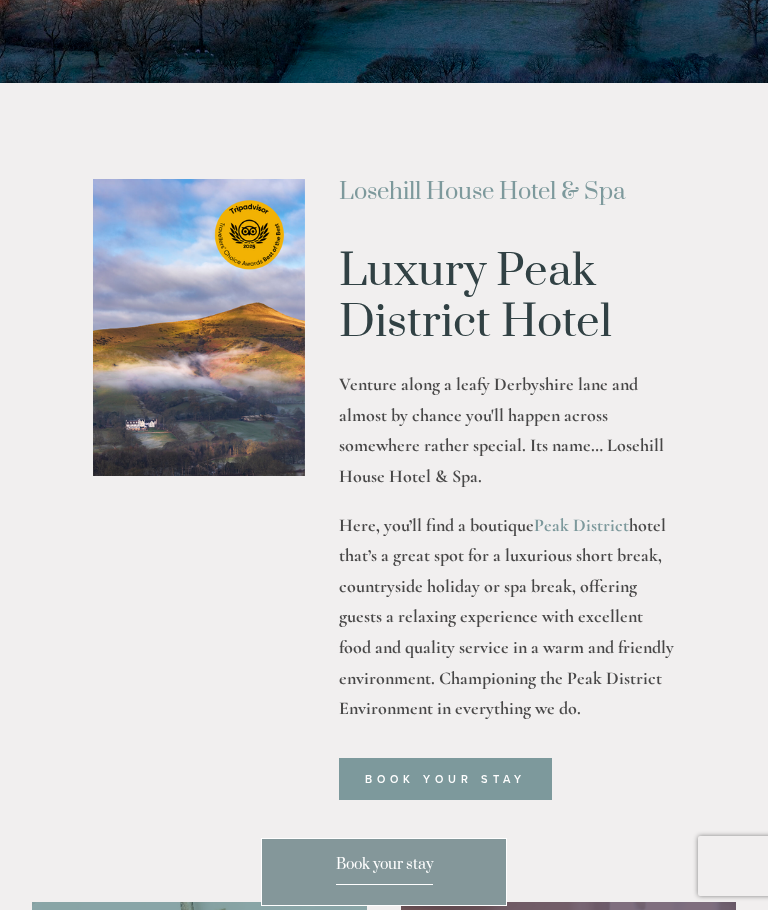 click on "Book your stay" at bounding box center [445, 779] 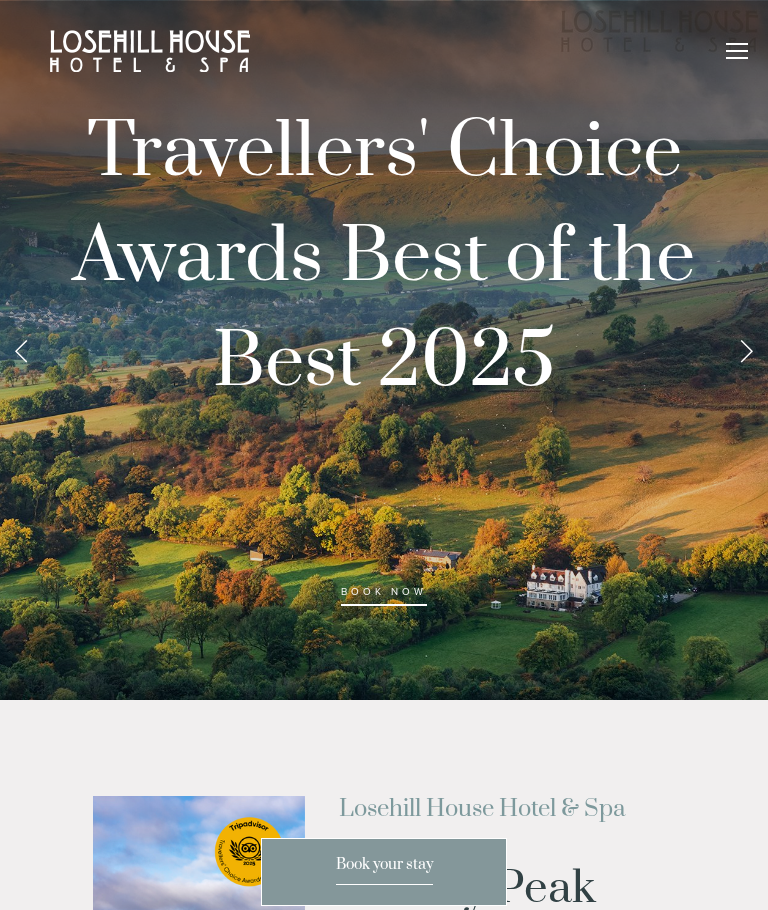 scroll, scrollTop: 0, scrollLeft: 0, axis: both 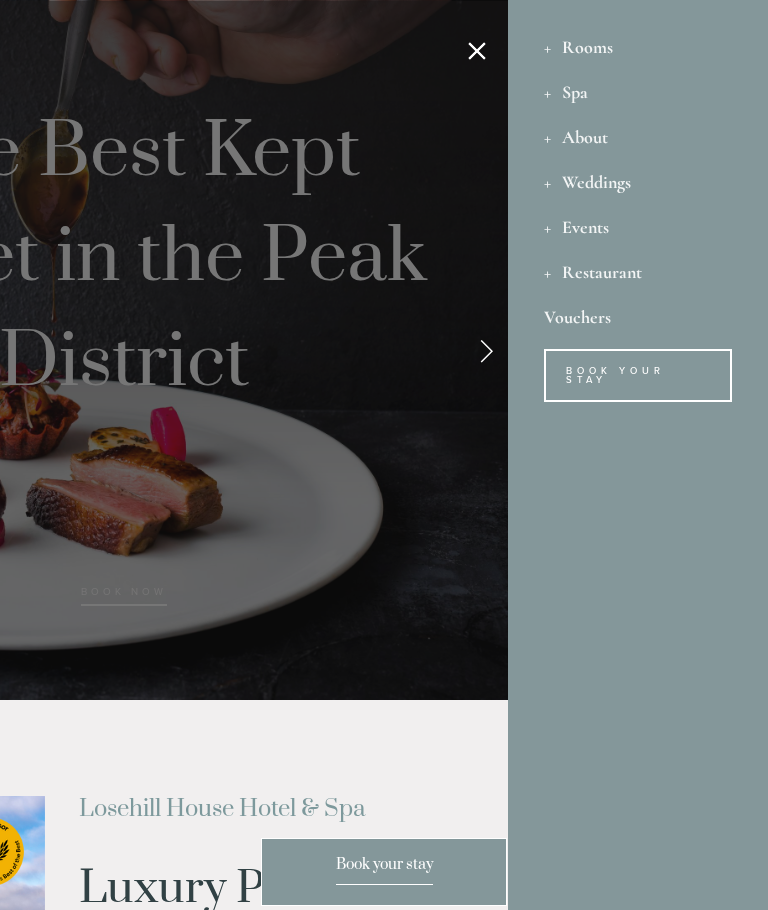 click on "Restaurant" at bounding box center [638, 271] 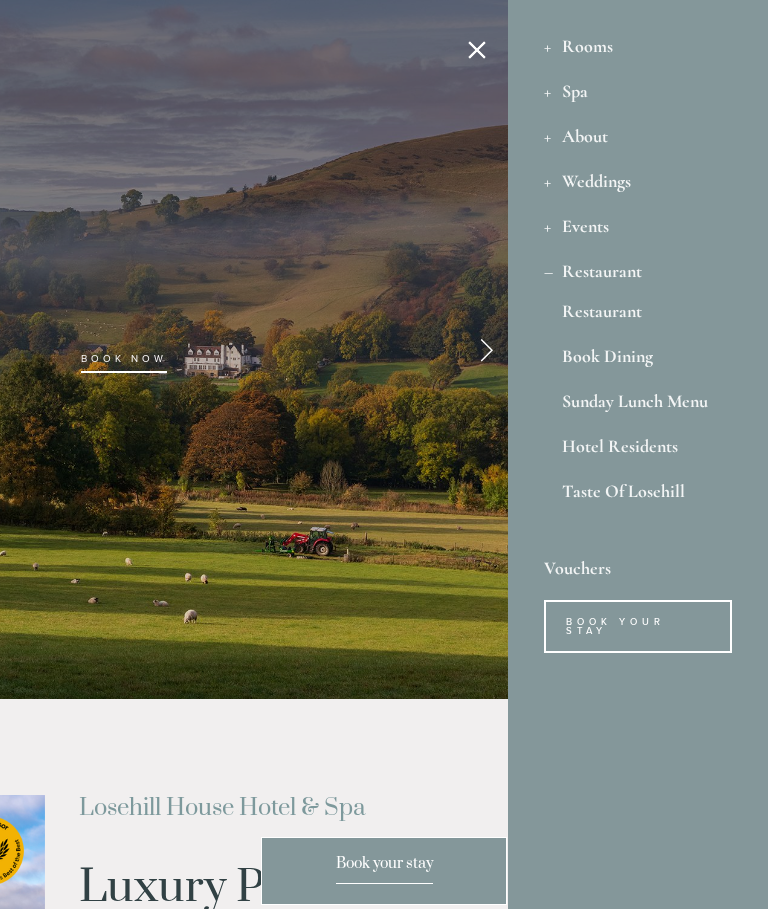 click on "Hotel Residents" at bounding box center (638, 451) 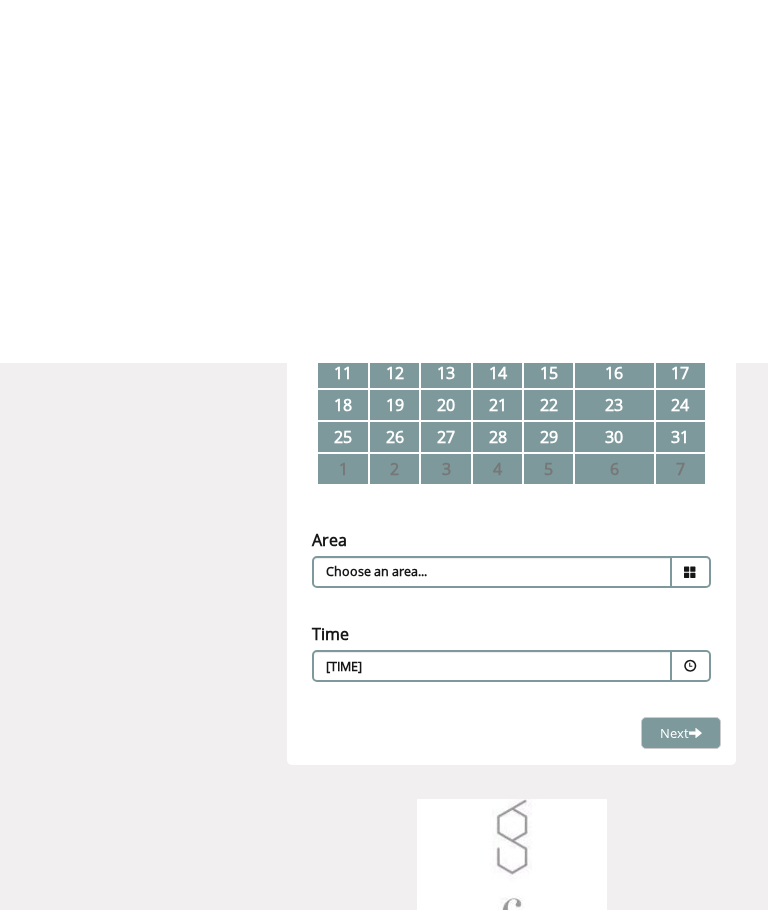 scroll, scrollTop: 0, scrollLeft: 0, axis: both 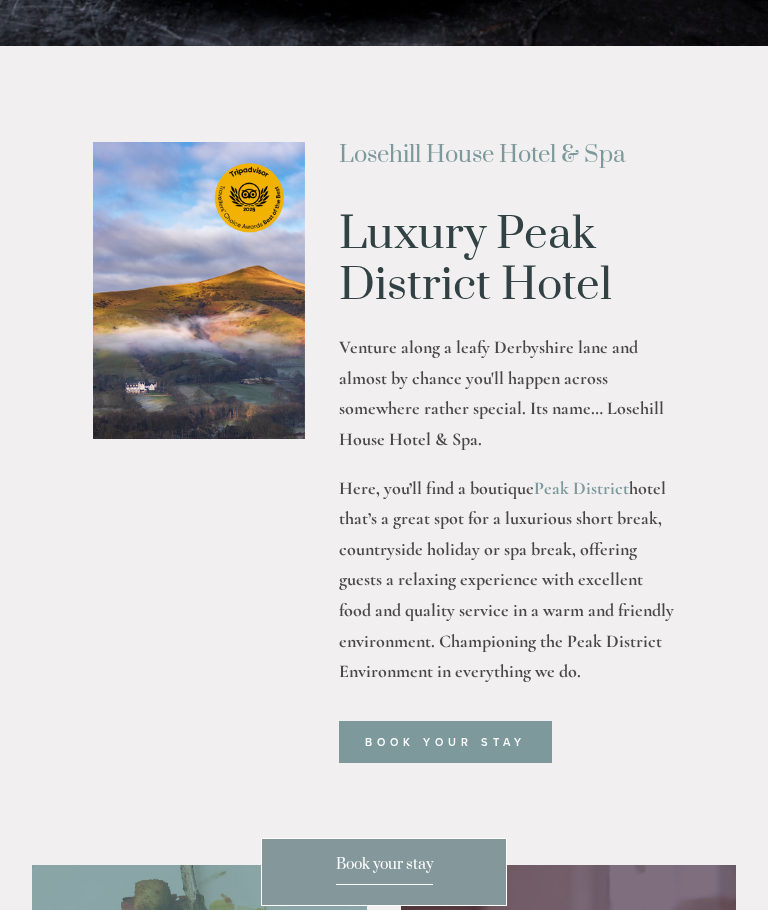 click on "Book your stay" at bounding box center [445, 742] 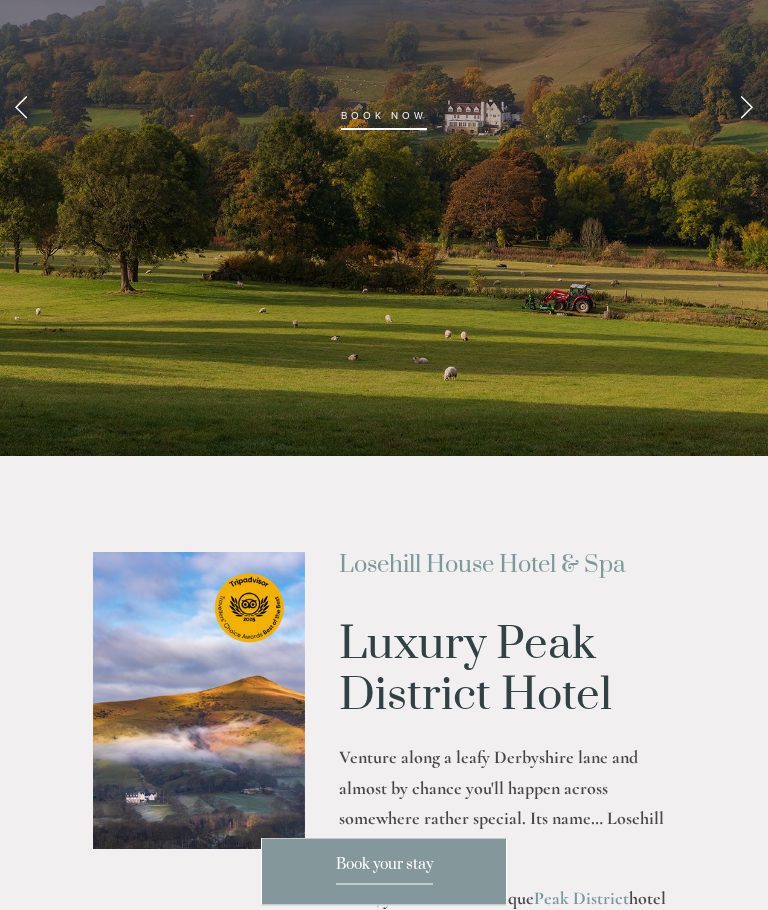 scroll, scrollTop: 0, scrollLeft: 0, axis: both 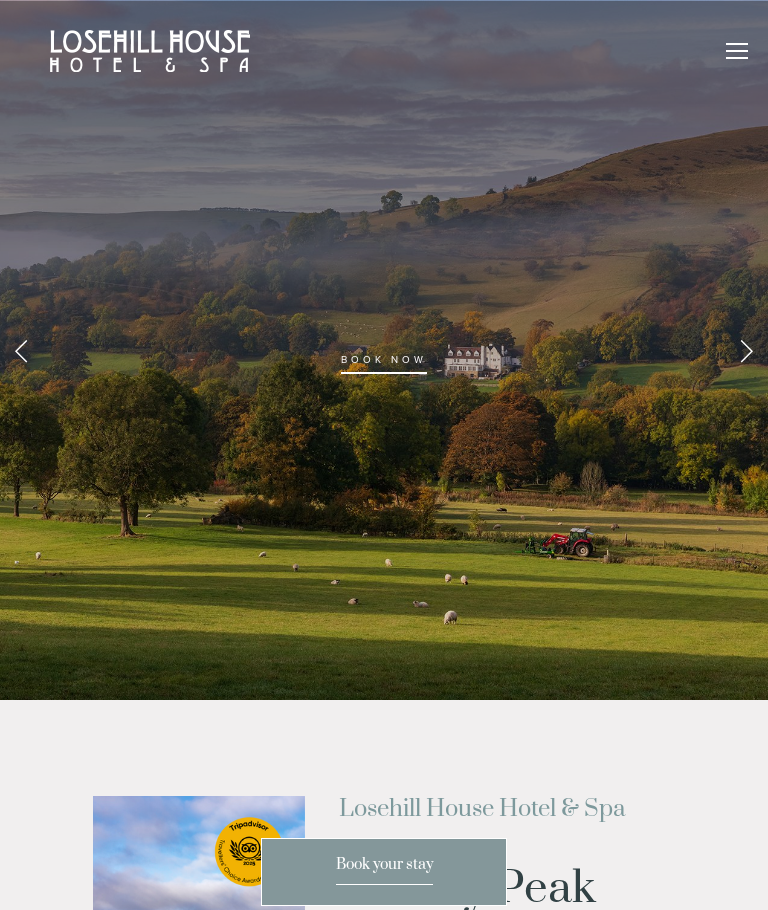 click at bounding box center [737, 54] 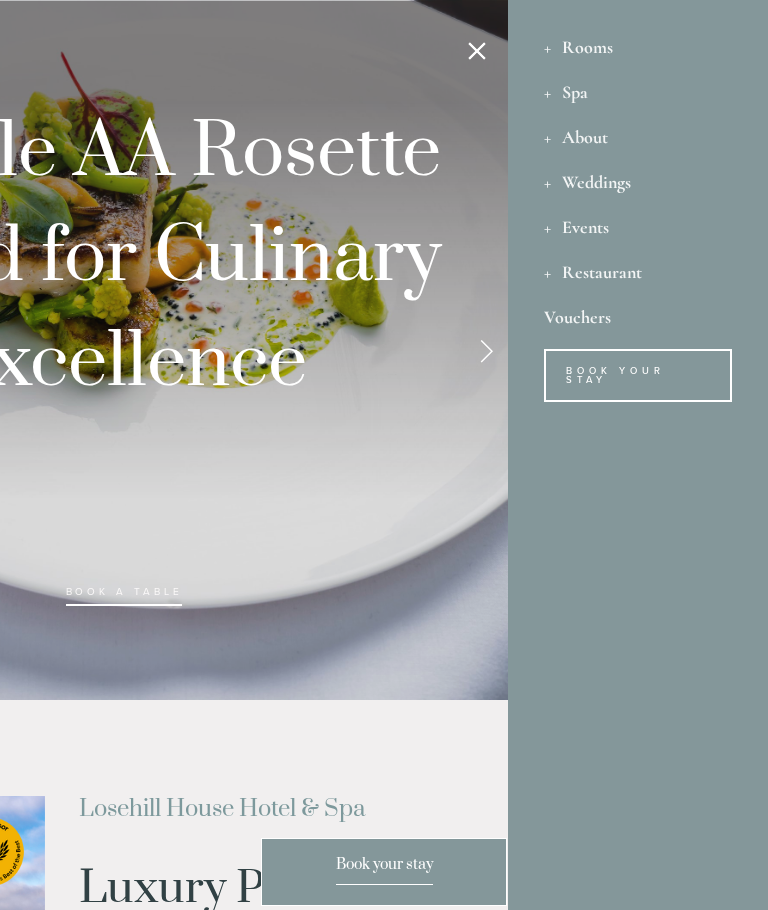 click on "About" at bounding box center [638, 136] 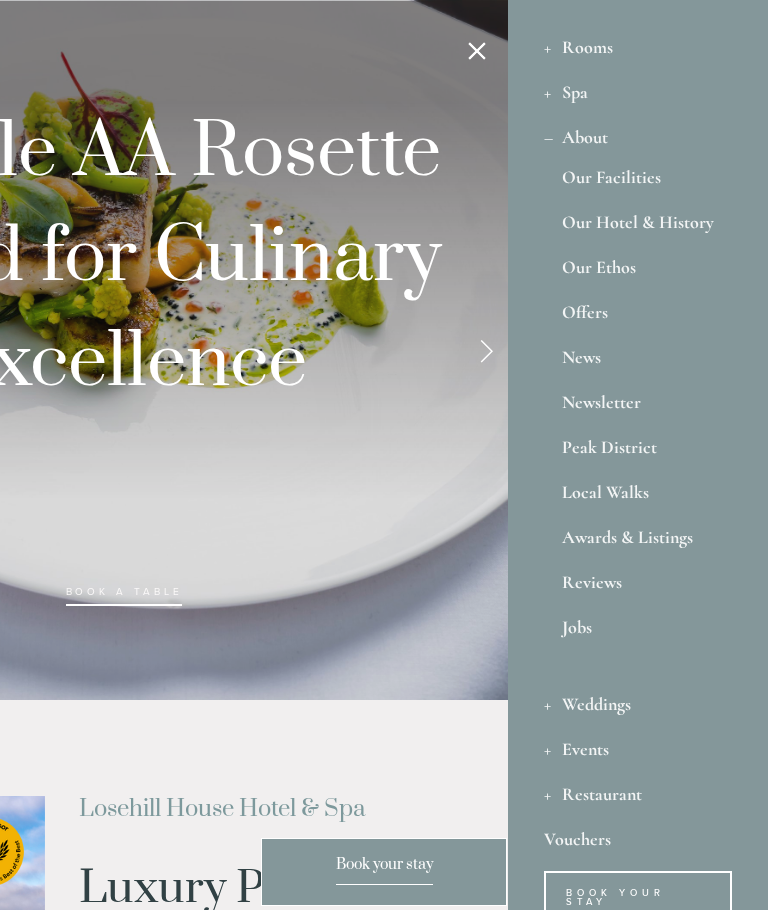 click on "Rooms" at bounding box center [638, 46] 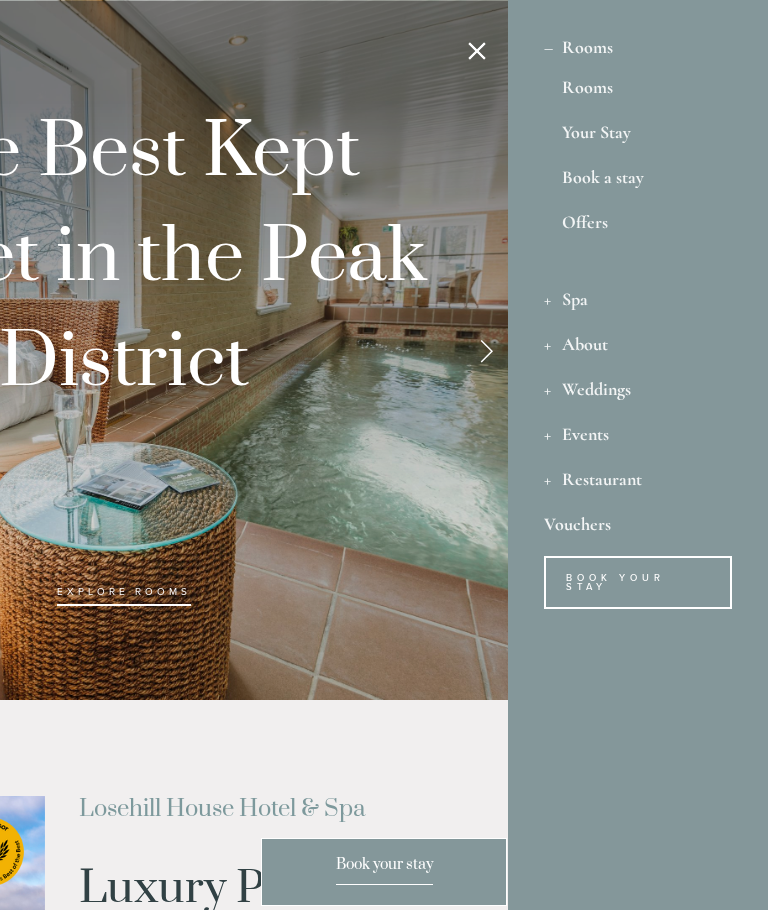 click on "Rooms" at bounding box center (638, 91) 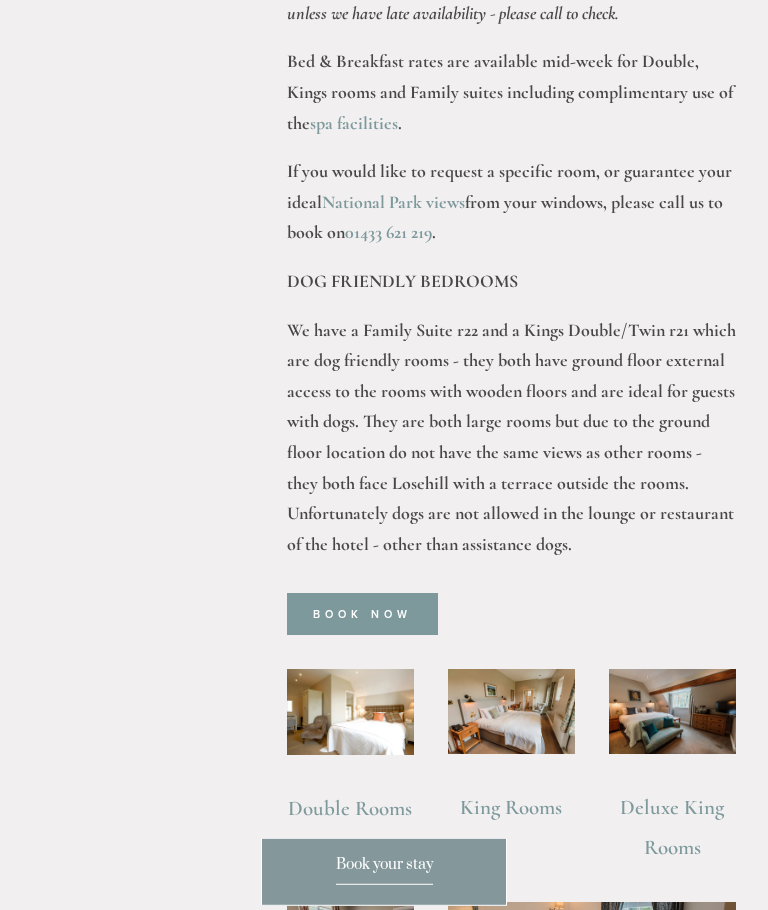 scroll, scrollTop: 1310, scrollLeft: 0, axis: vertical 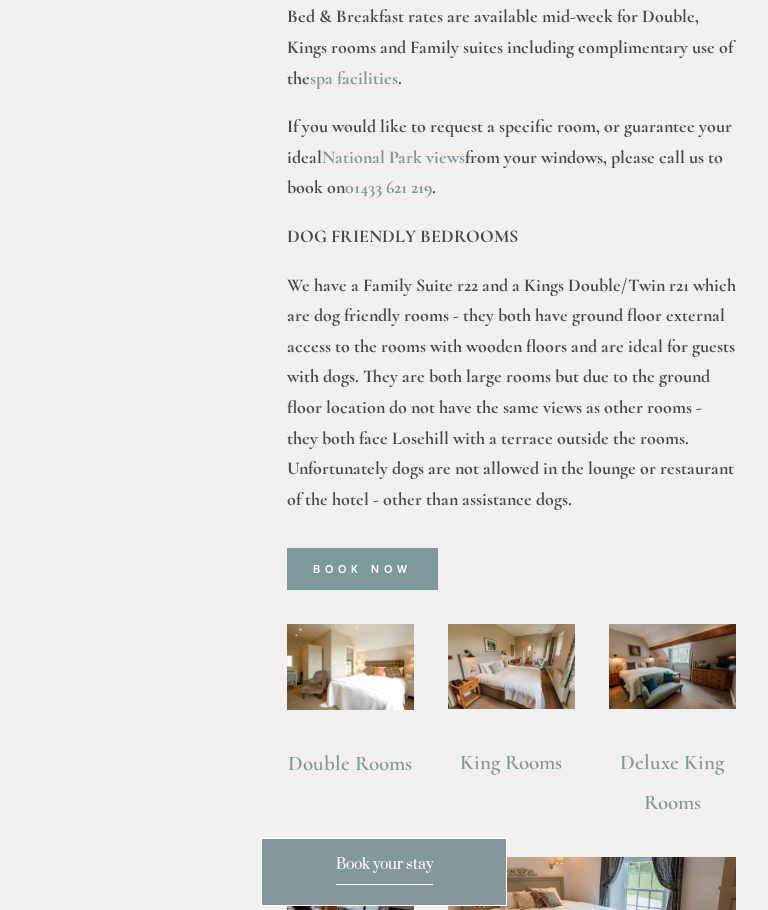 click at bounding box center [511, 666] 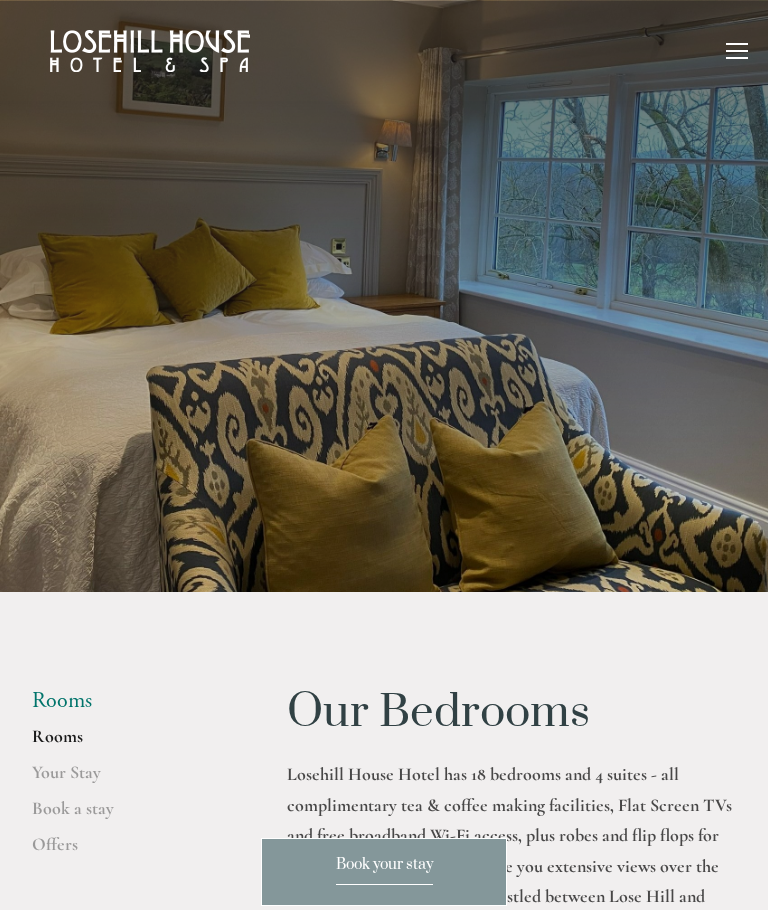 click at bounding box center [737, 54] 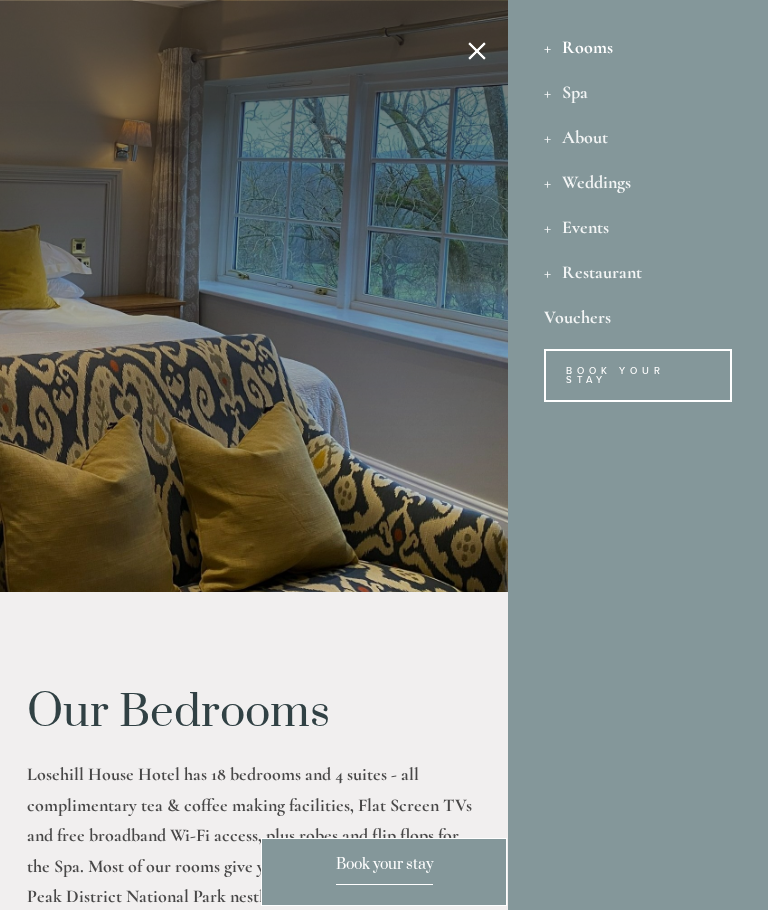 click on "Rooms" at bounding box center [638, 46] 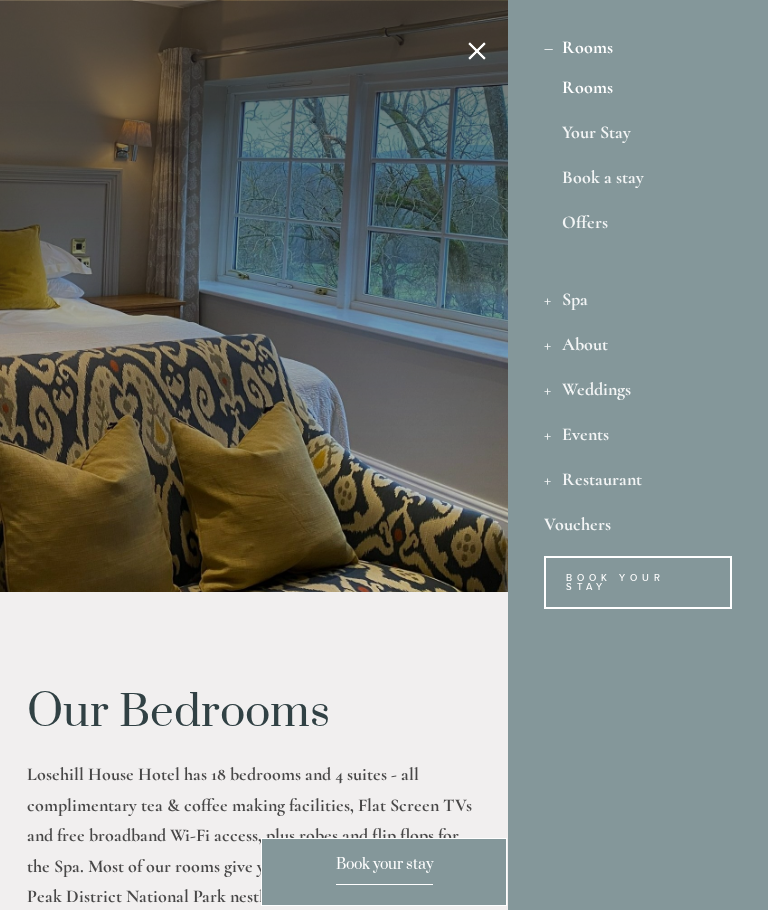 click on "Offers" at bounding box center (638, 231) 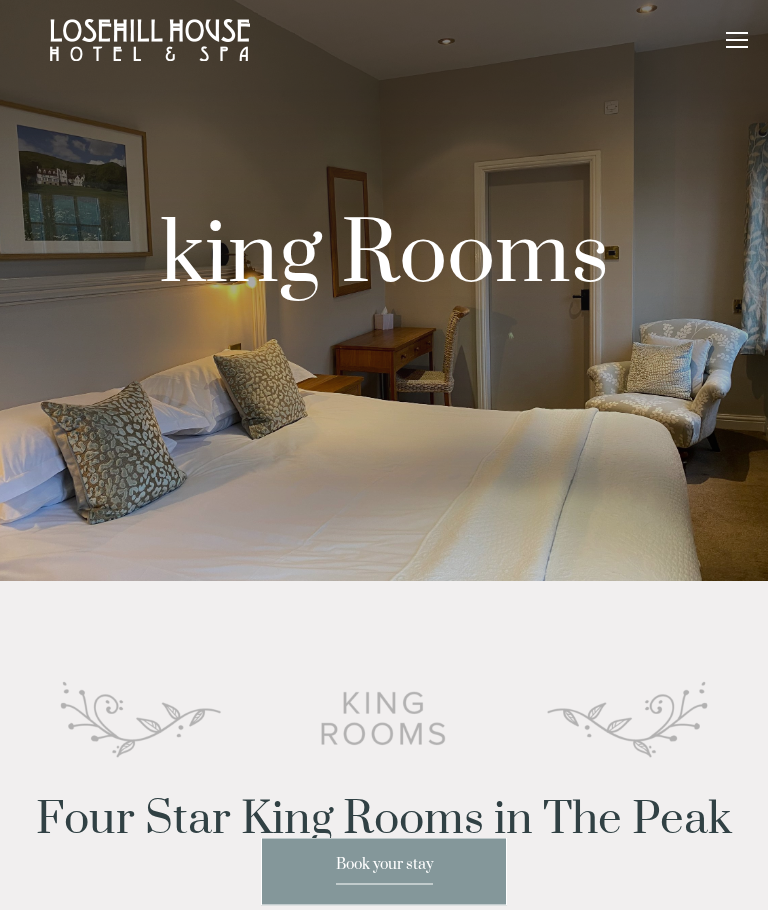 scroll, scrollTop: 0, scrollLeft: 0, axis: both 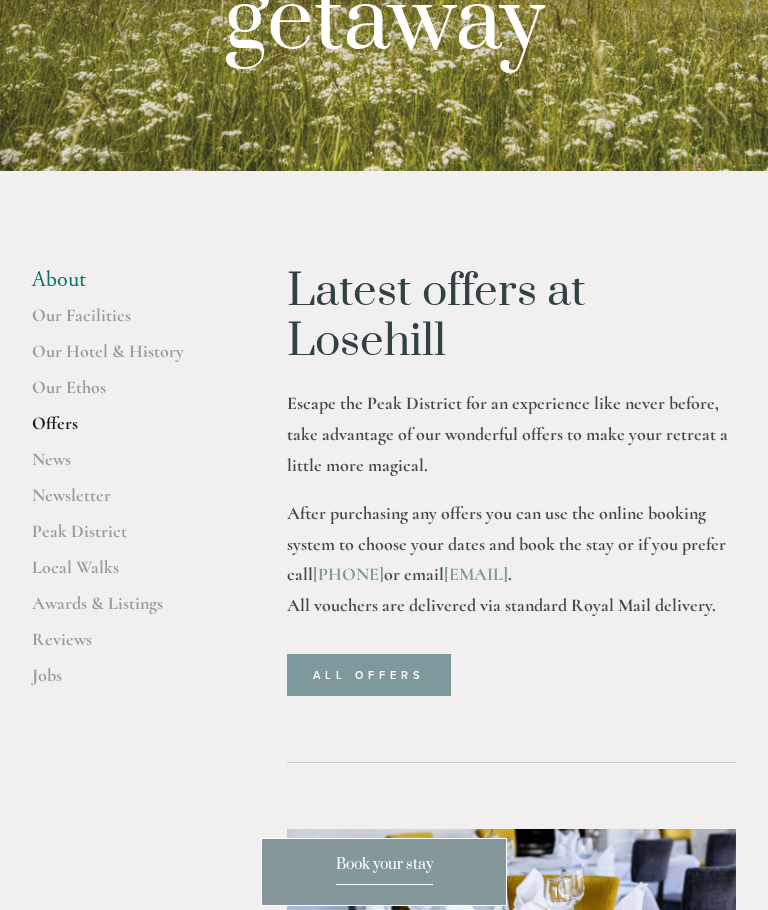 click on "ALL OFFERS" at bounding box center (369, 675) 